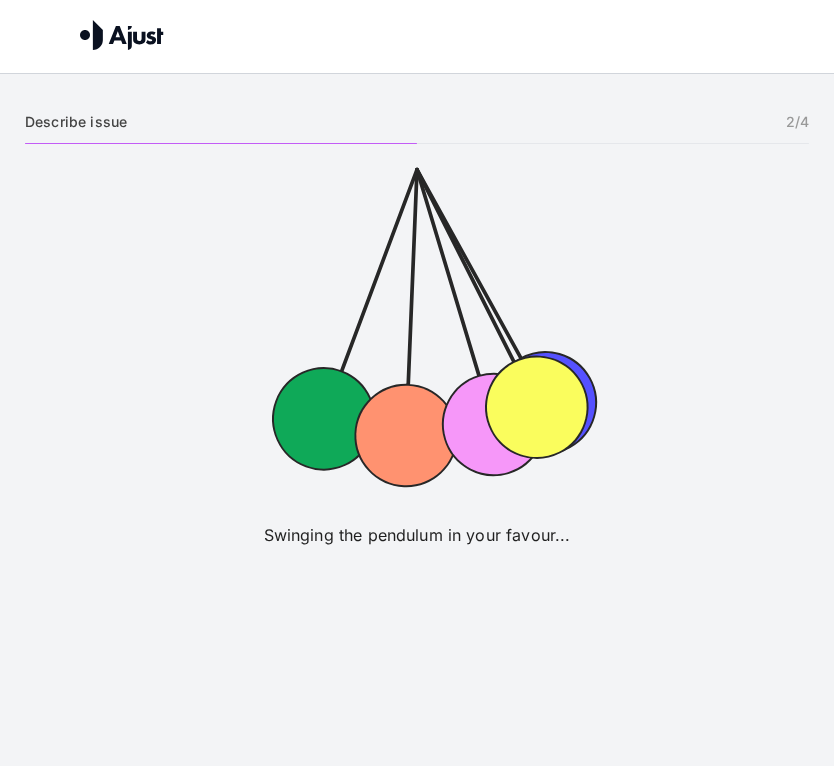 scroll, scrollTop: 0, scrollLeft: 0, axis: both 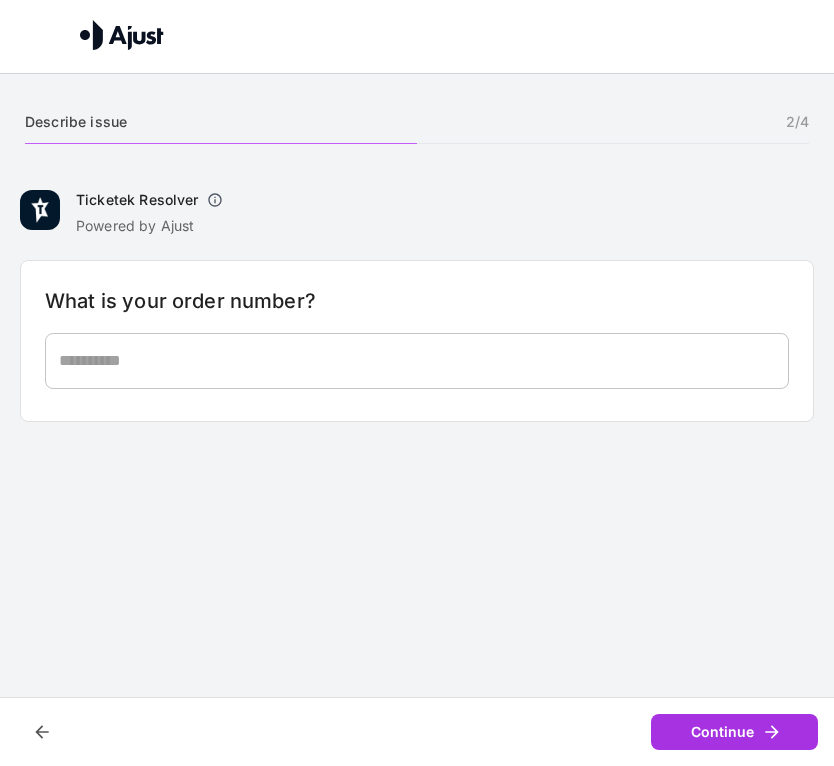click at bounding box center [417, 360] 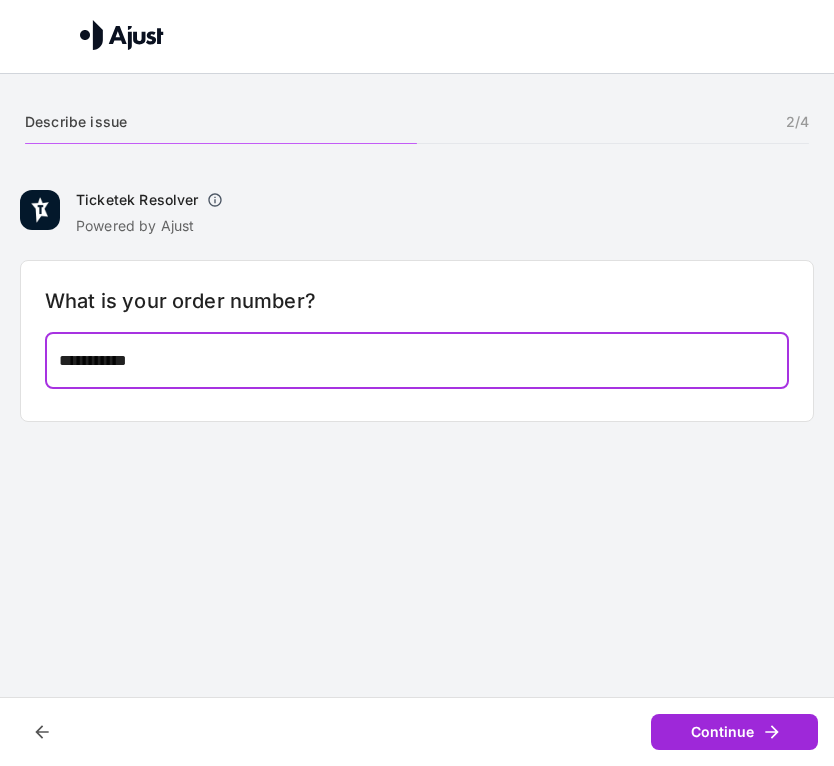 type on "**********" 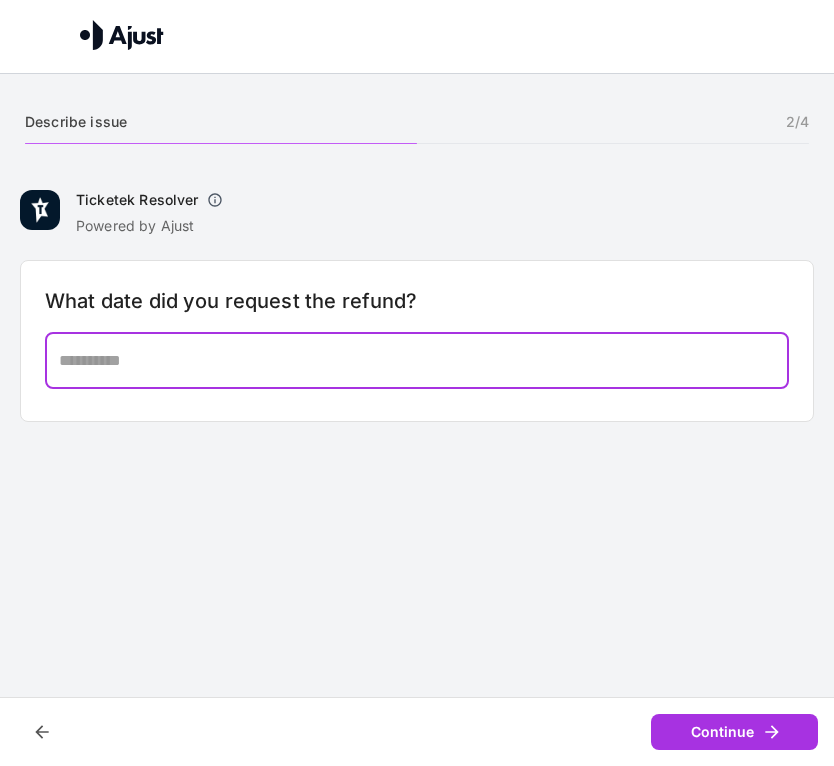 click at bounding box center (417, 360) 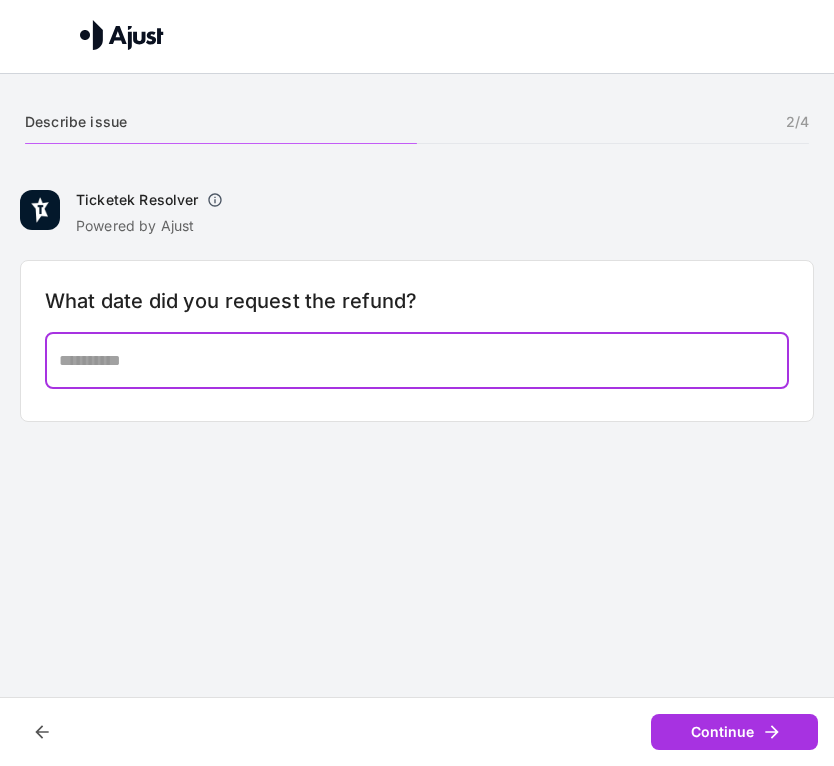 type on "*" 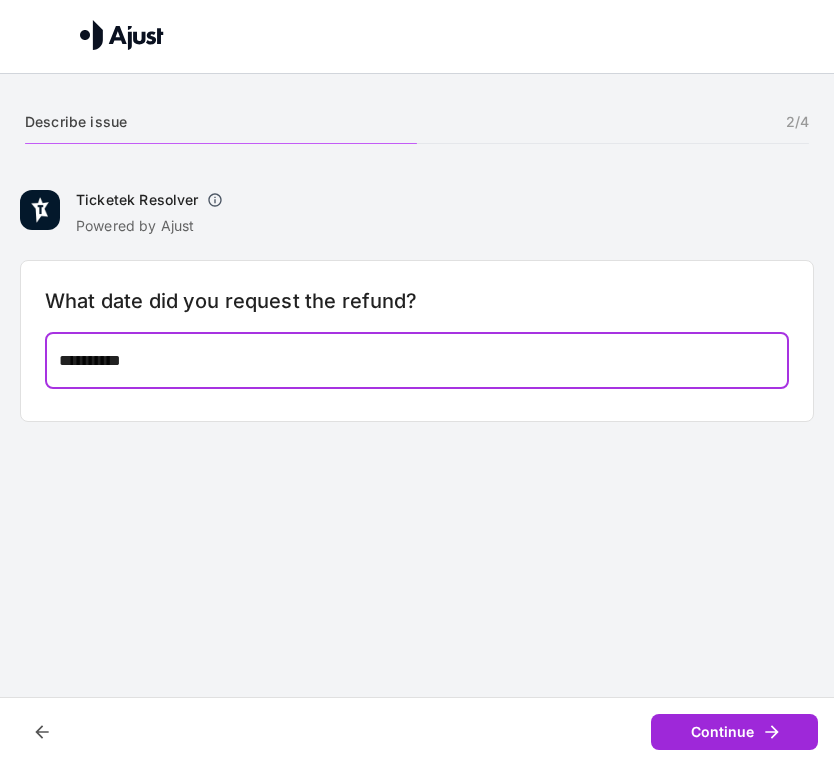 type on "**********" 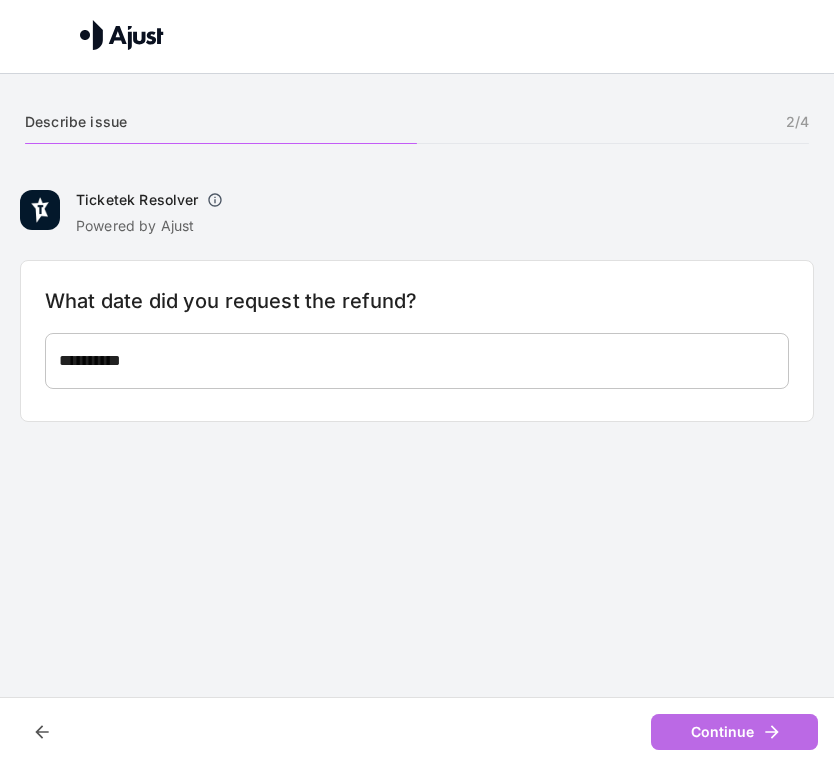 click 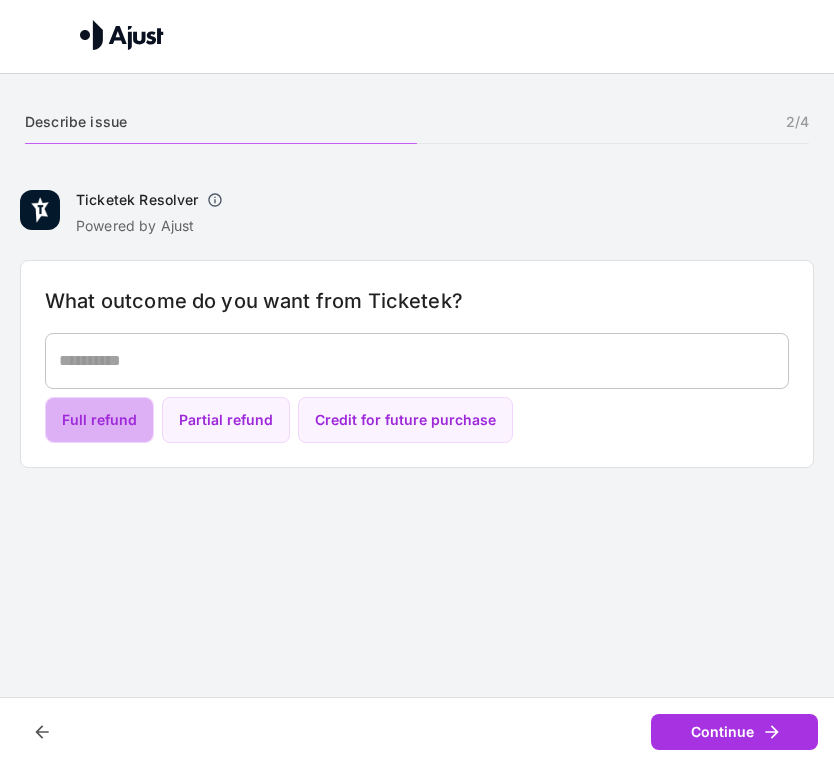 click on "Full refund" at bounding box center [99, 420] 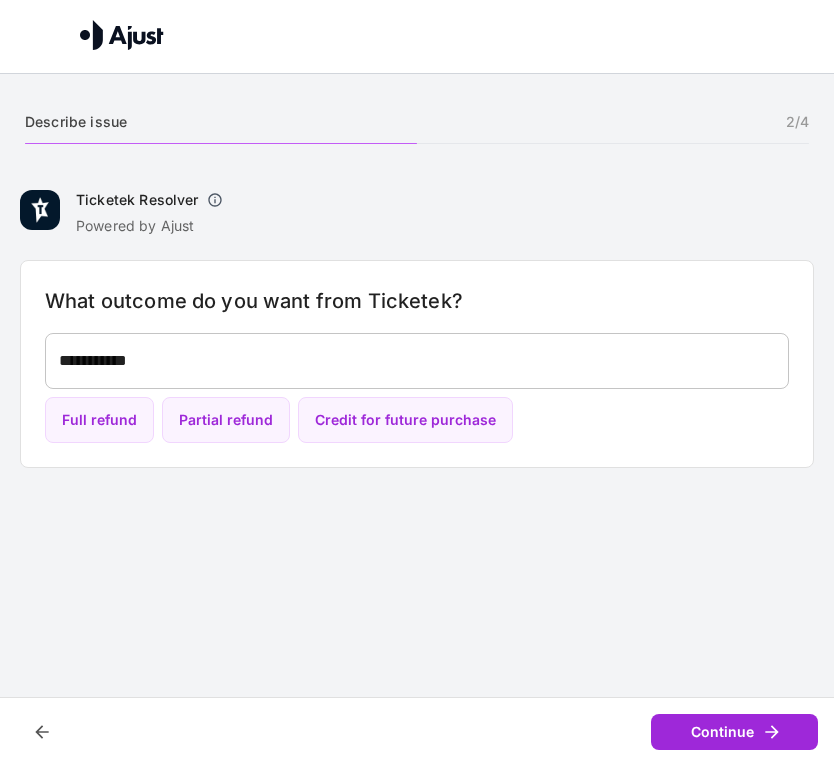 click on "Continue" at bounding box center (734, 732) 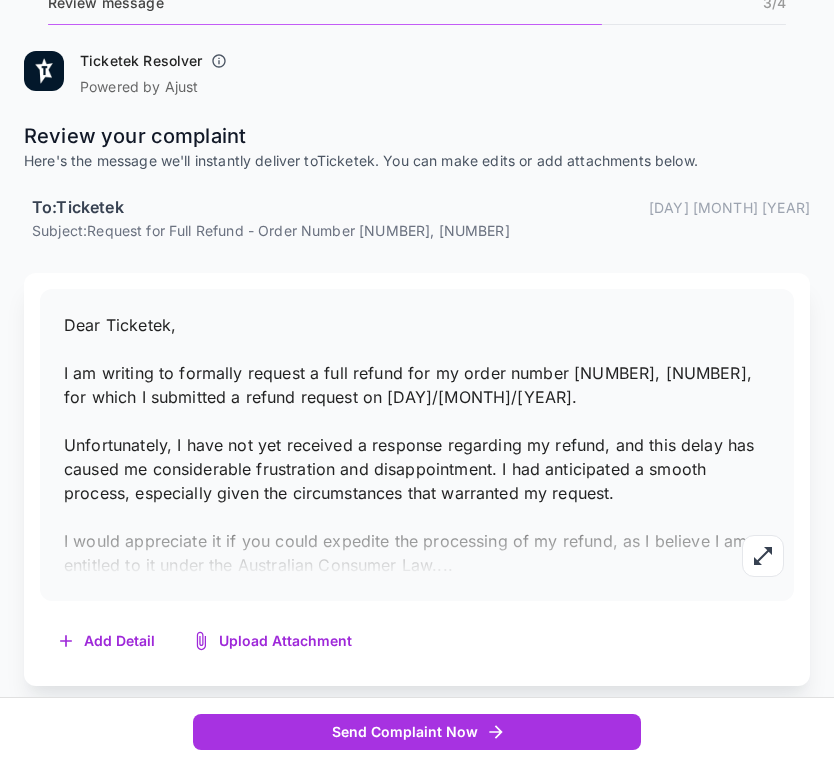 scroll, scrollTop: 120, scrollLeft: 0, axis: vertical 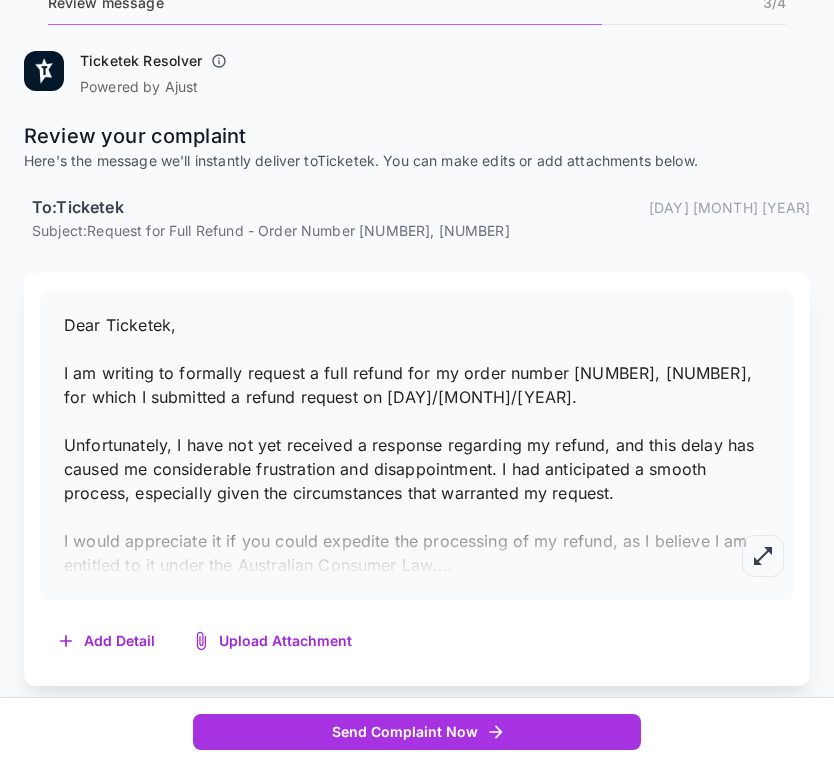 click 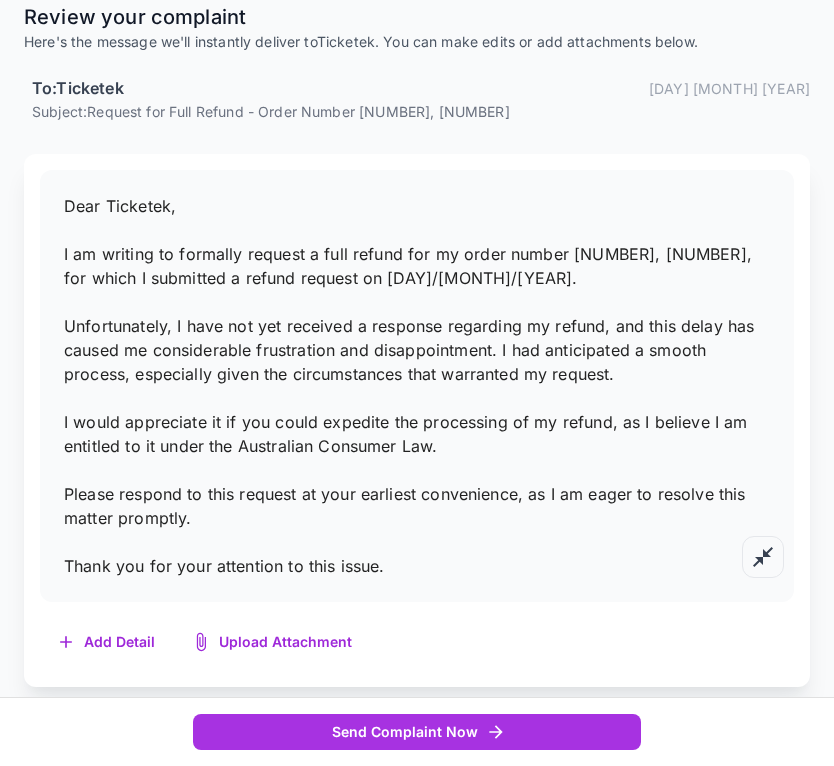 scroll, scrollTop: 237, scrollLeft: 0, axis: vertical 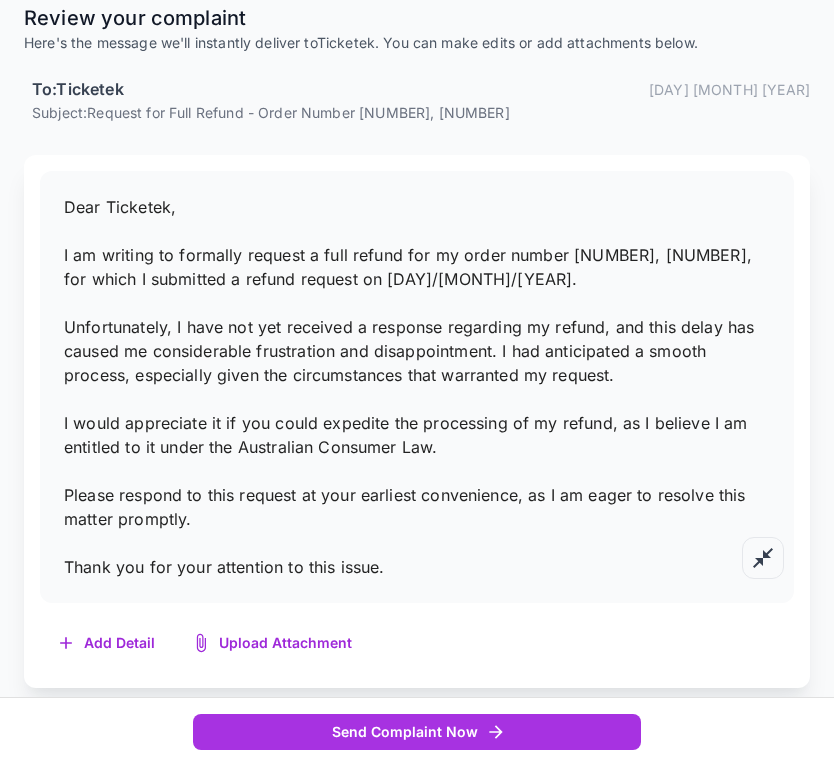 click on "Dear Ticketek,
I am writing to formally request a full refund for my order number [NUMBER], [NUMBER], for which I submitted a refund request on [DAY]/[MONTH]/[YEAR].
Unfortunately, I have not yet received a response regarding my refund, and this delay has caused me considerable frustration and disappointment. I had anticipated a smooth process, especially given the circumstances that warranted my request.
I would appreciate it if you could expedite the processing of my refund, as I believe I am entitled to it under the Australian Consumer Law.
Please respond to this request at your earliest convenience, as I am eager to resolve this matter promptly.
Thank you for your attention to this issue." at bounding box center (415, 387) 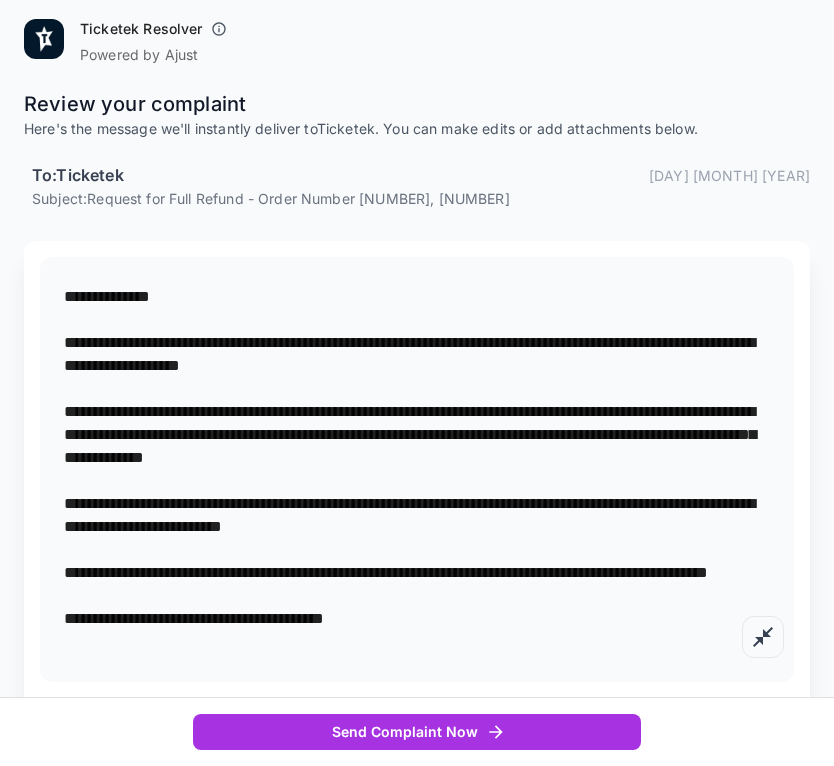 scroll, scrollTop: 157, scrollLeft: 0, axis: vertical 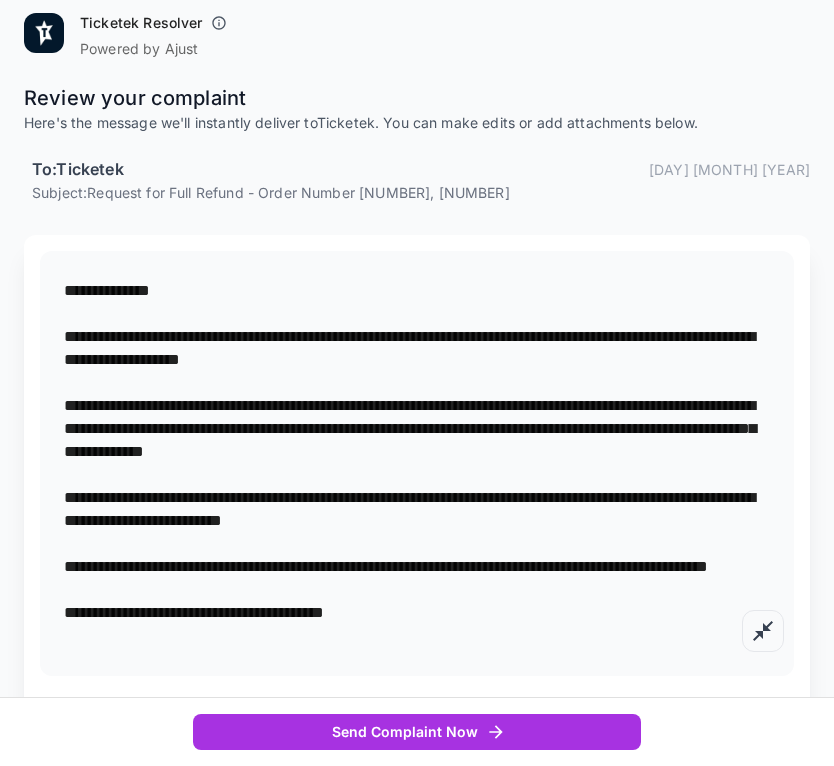 drag, startPoint x: 246, startPoint y: 348, endPoint x: 397, endPoint y: 486, distance: 204.5605 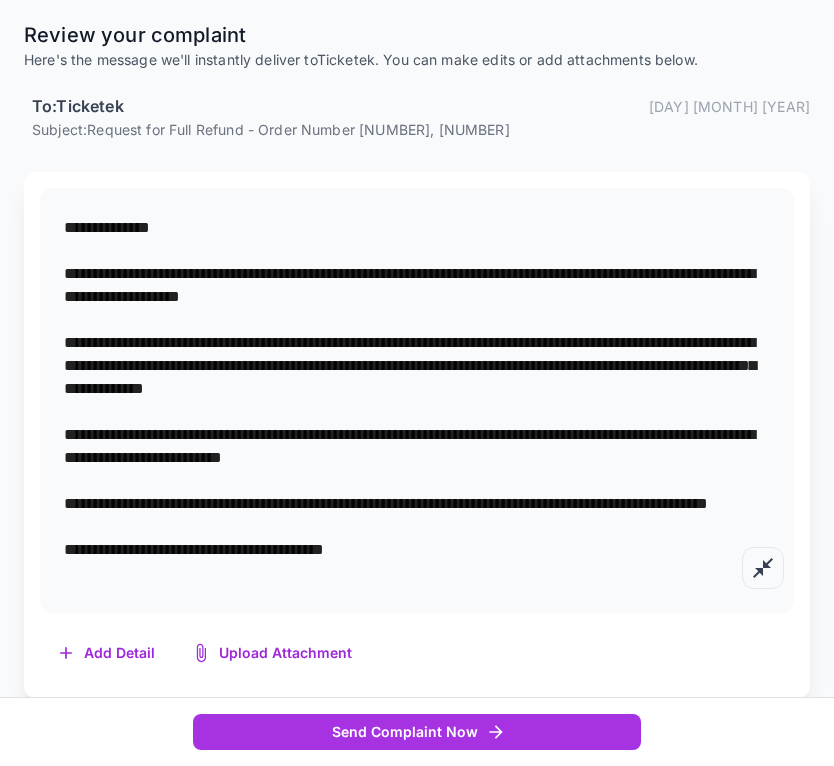 scroll, scrollTop: 224, scrollLeft: 0, axis: vertical 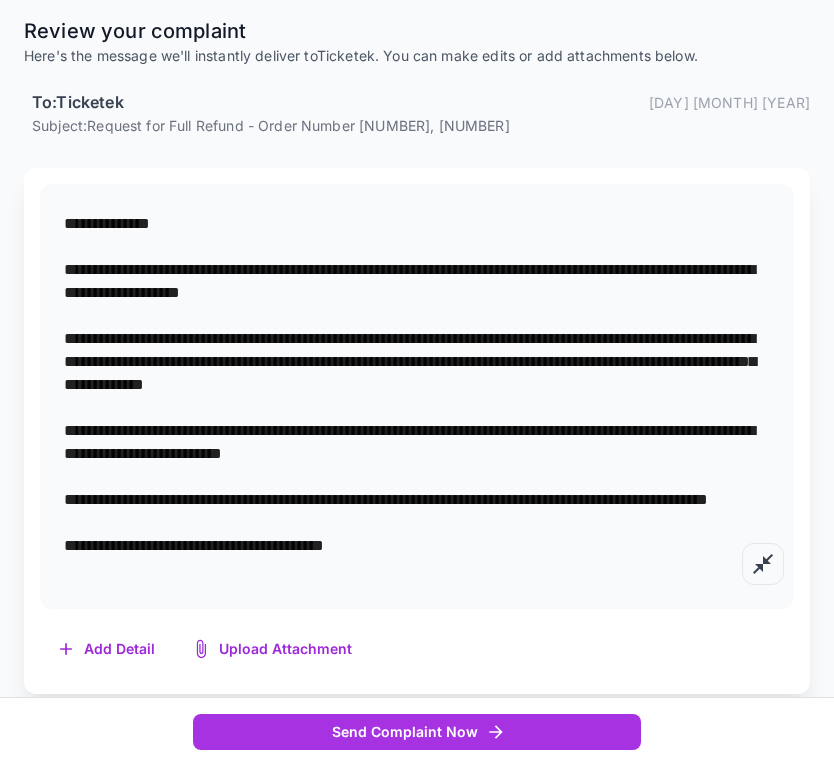 drag, startPoint x: 227, startPoint y: 346, endPoint x: 309, endPoint y: 389, distance: 92.5905 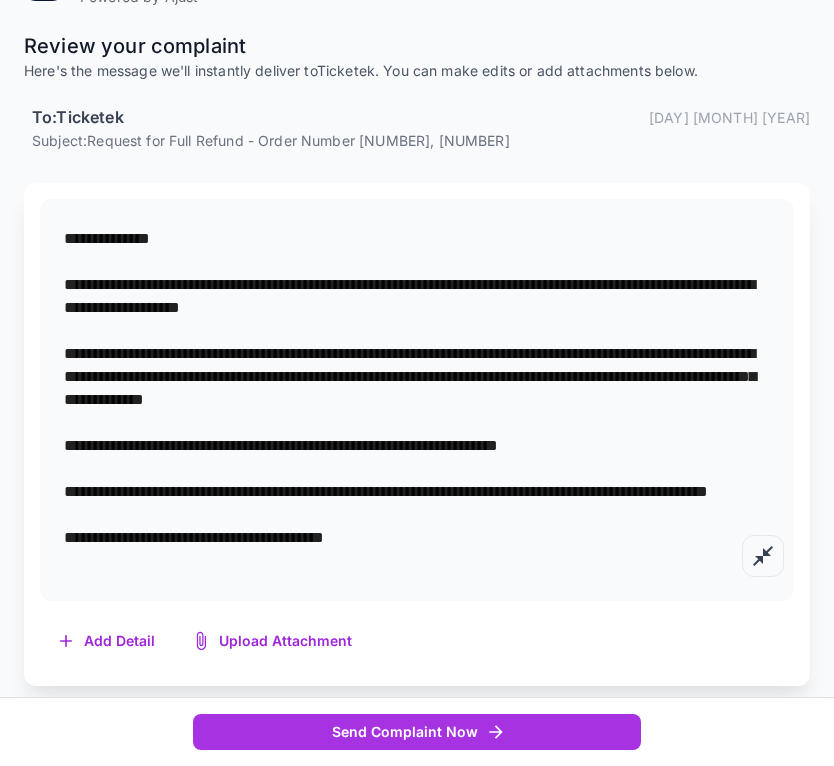 scroll, scrollTop: 207, scrollLeft: 0, axis: vertical 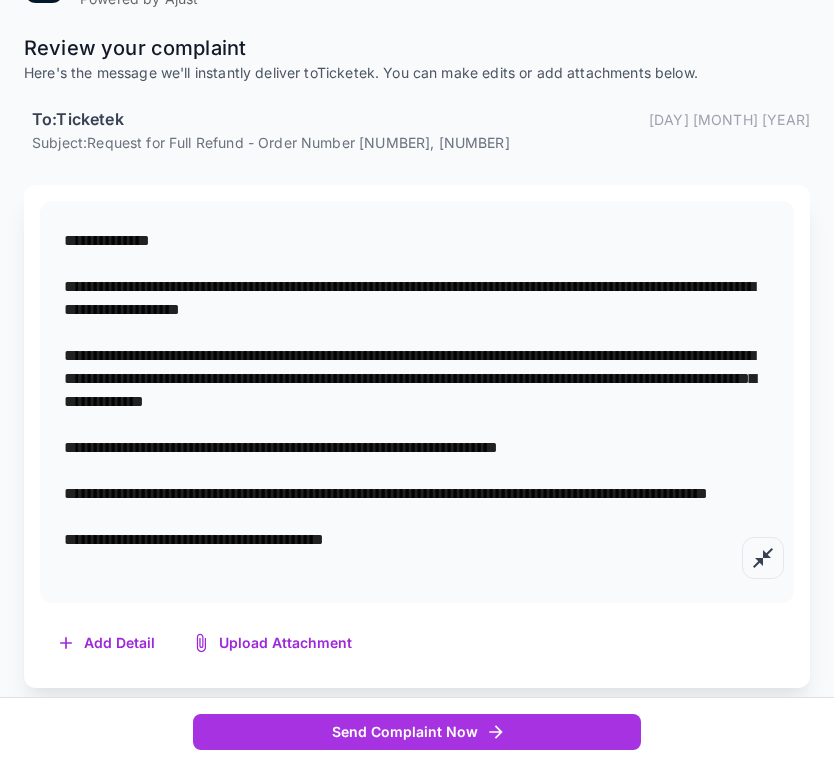 drag, startPoint x: 254, startPoint y: 519, endPoint x: 198, endPoint y: 417, distance: 116.3615 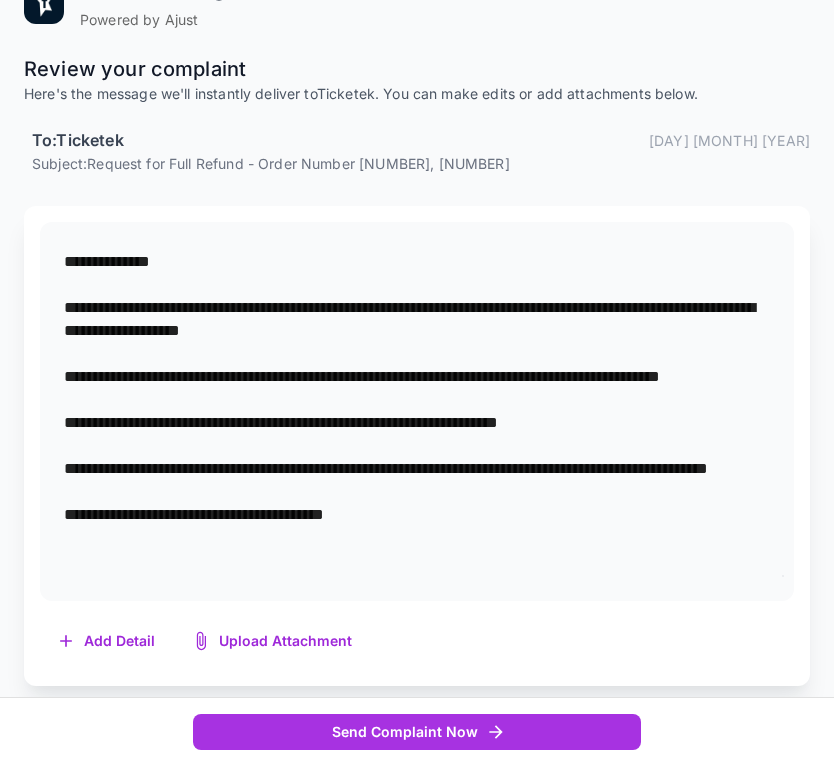 scroll, scrollTop: 184, scrollLeft: 0, axis: vertical 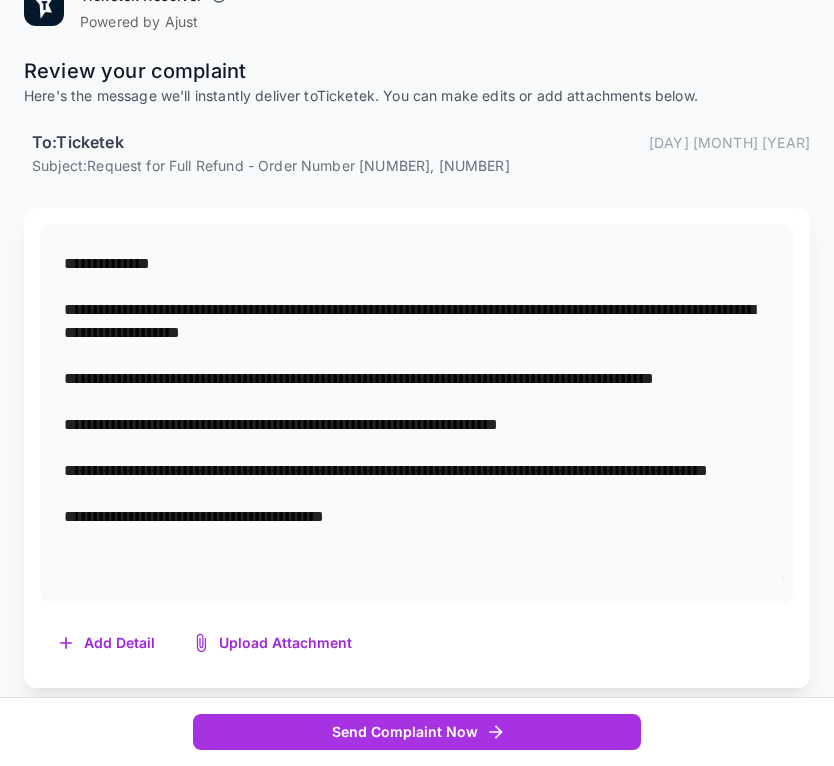 drag, startPoint x: 160, startPoint y: 411, endPoint x: 357, endPoint y: 388, distance: 198.33809 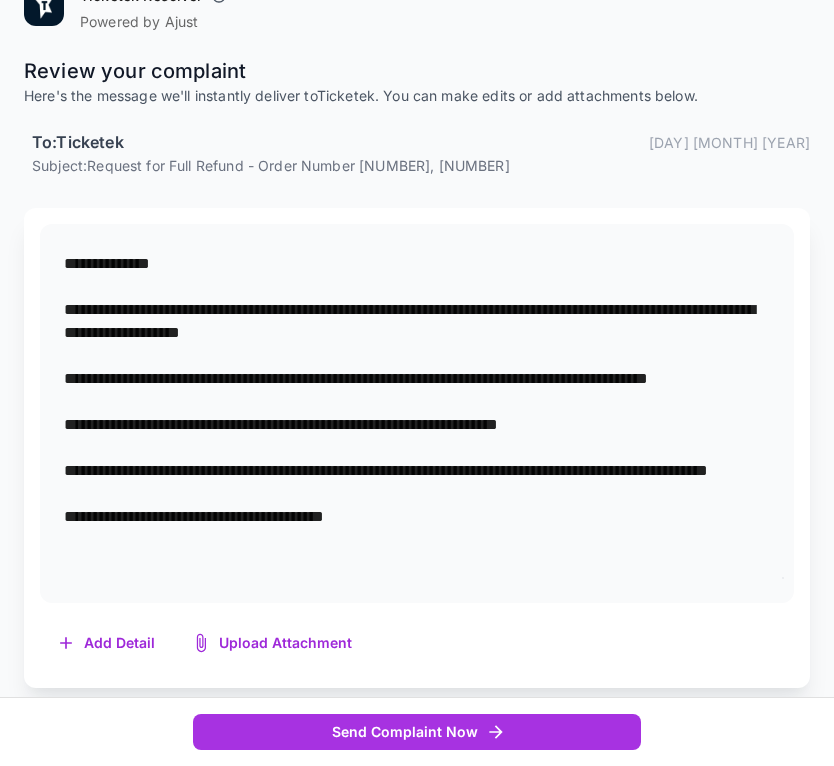 type on "**********" 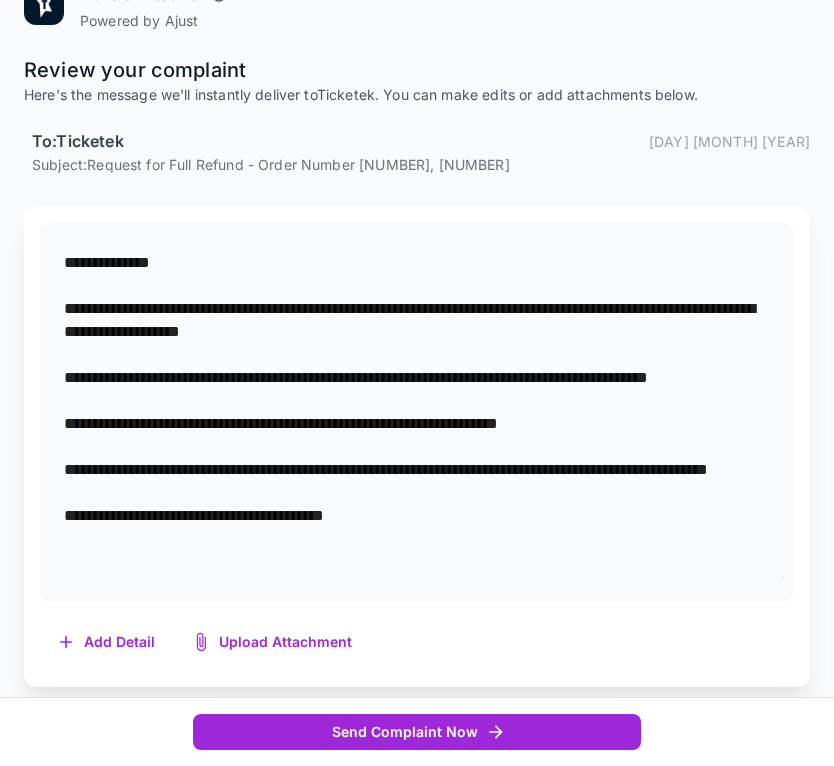 scroll, scrollTop: 184, scrollLeft: 0, axis: vertical 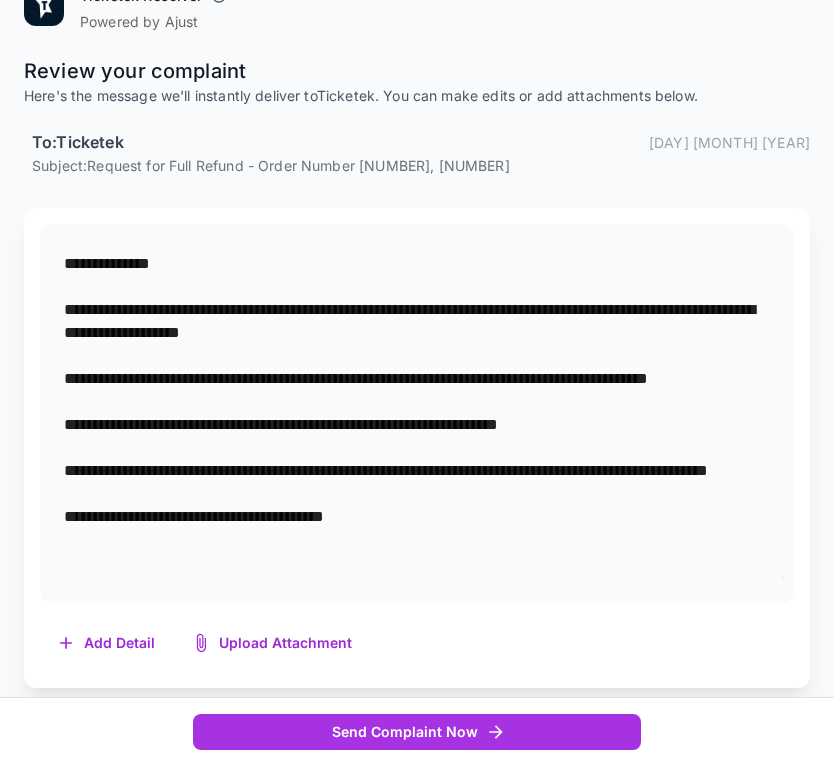 drag, startPoint x: 396, startPoint y: 590, endPoint x: 396, endPoint y: 430, distance: 160 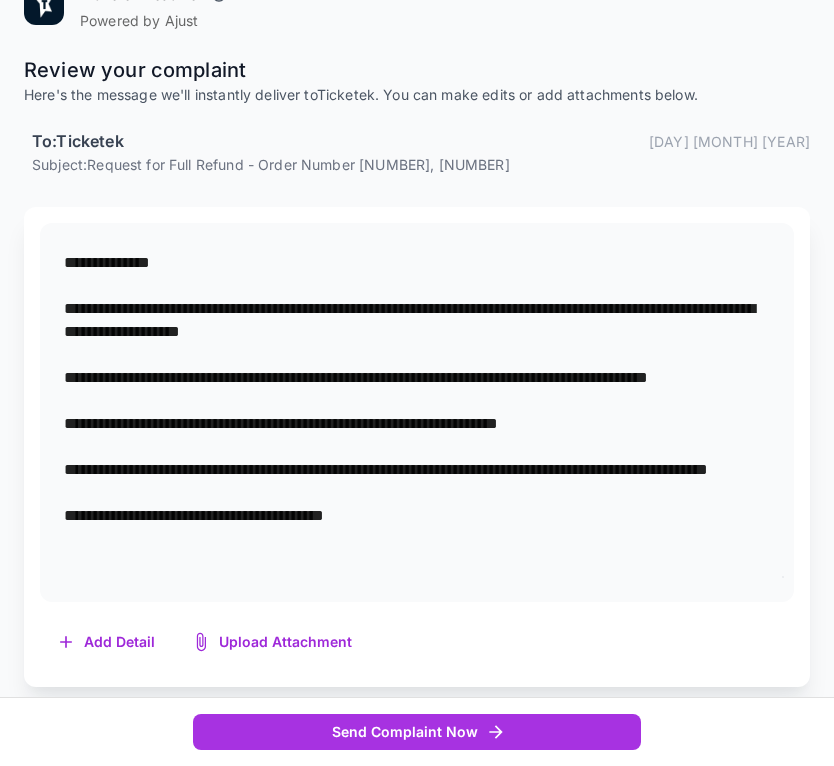 scroll, scrollTop: 184, scrollLeft: 0, axis: vertical 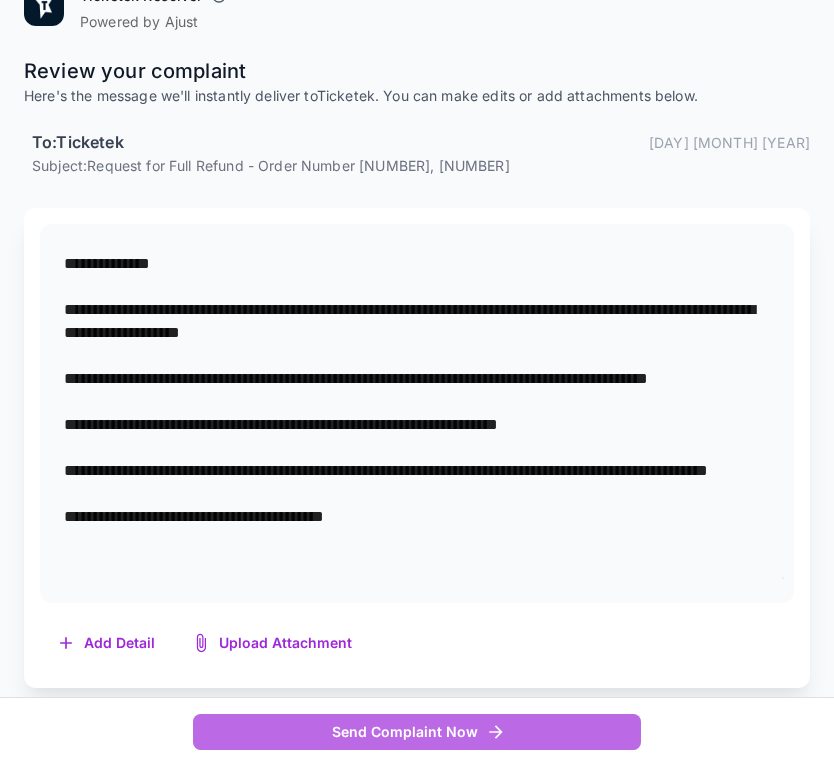 click on "Send Complaint Now" at bounding box center (417, 732) 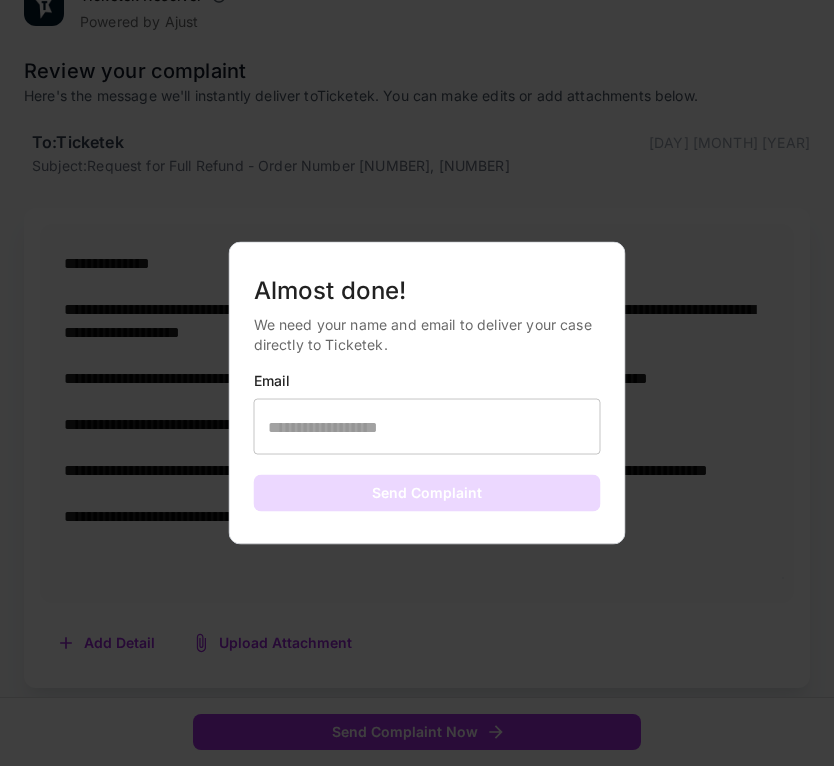 click at bounding box center (427, 427) 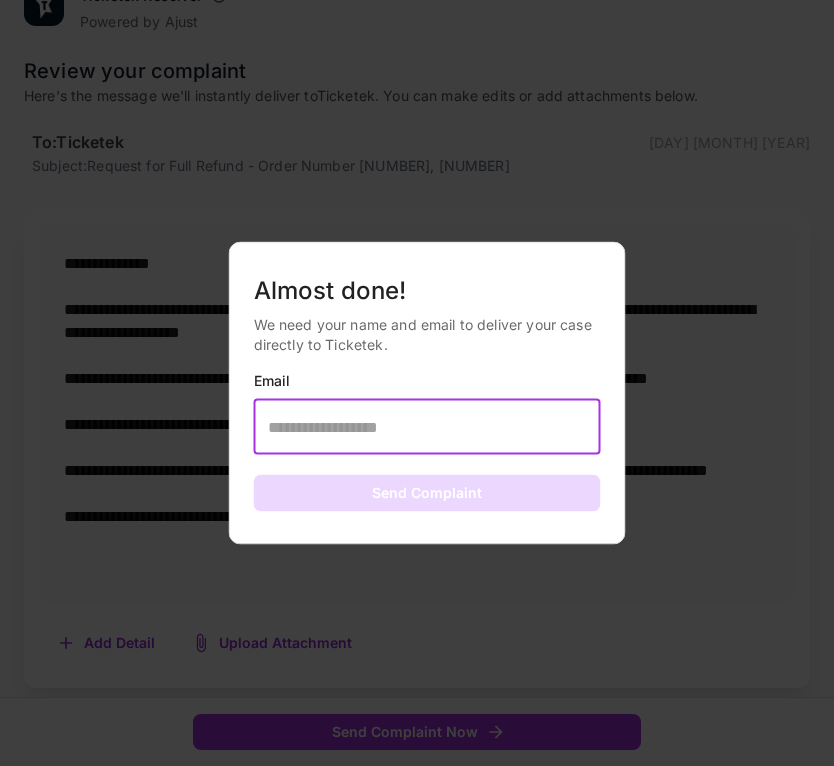 type on "**********" 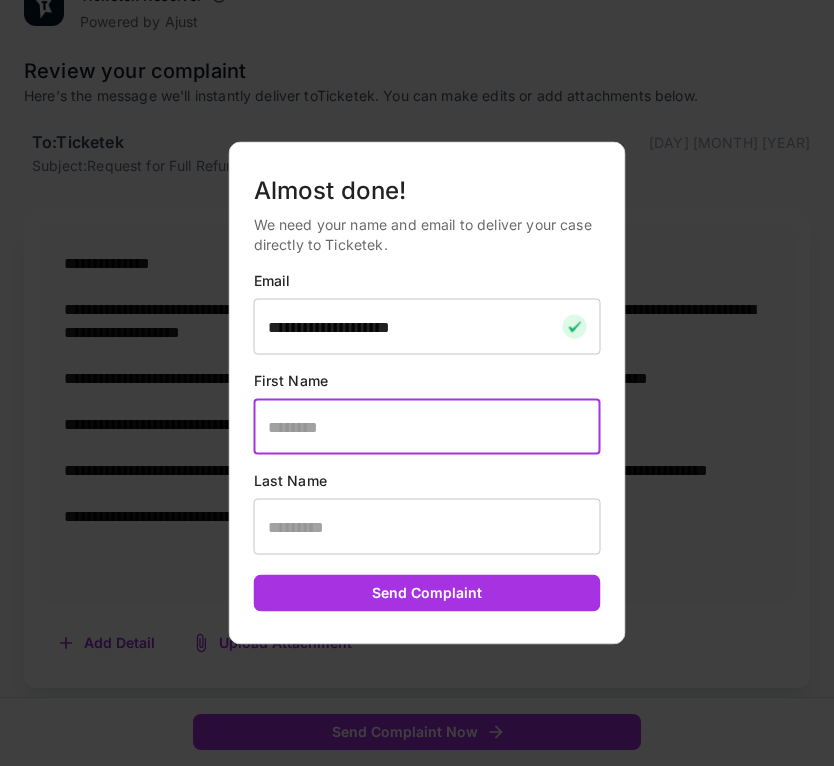 type on "*" 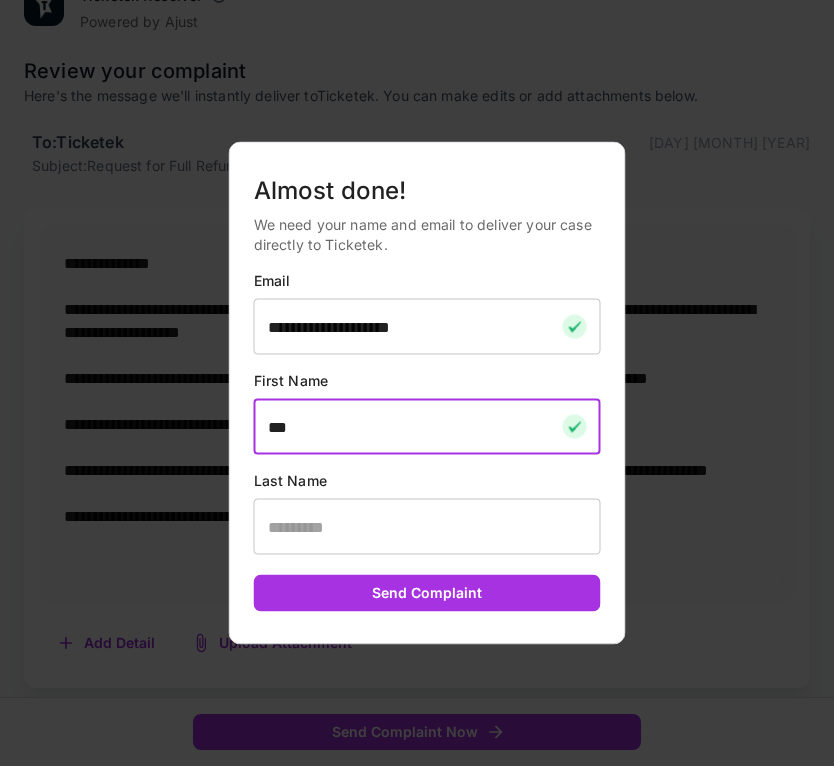 type on "***" 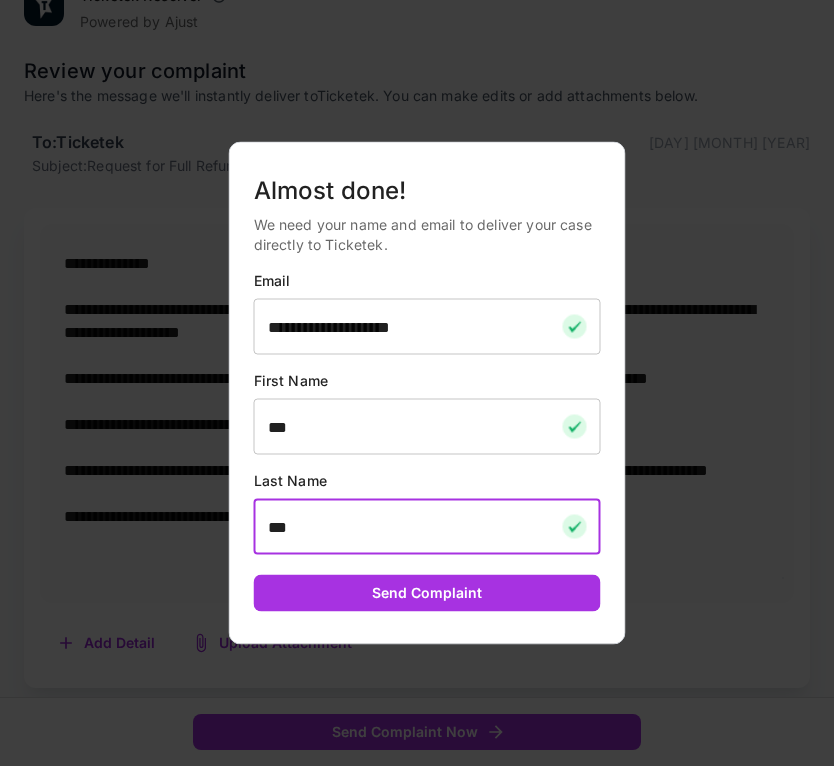 type on "***" 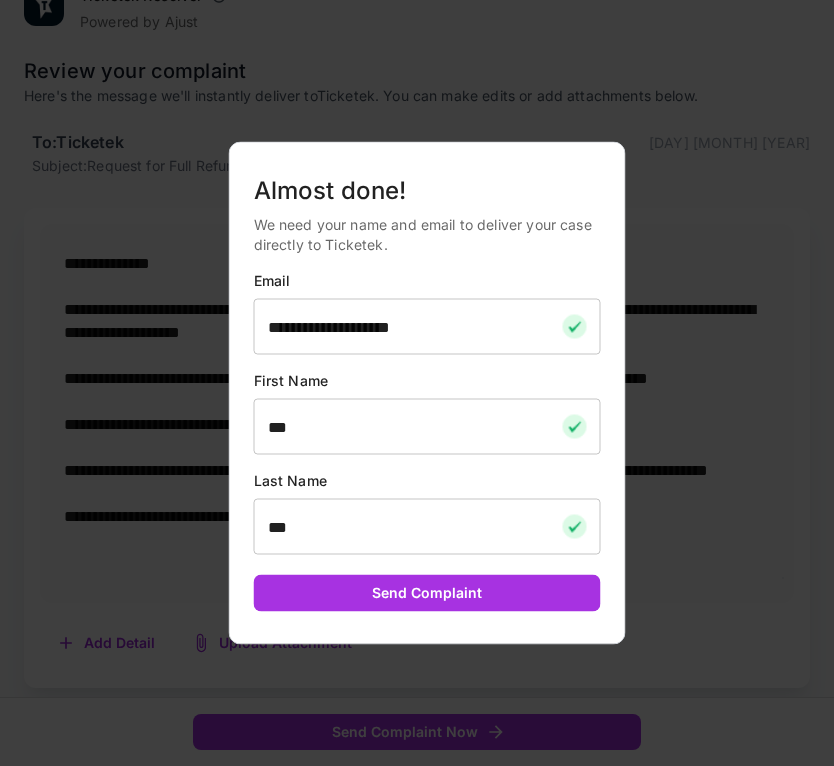 click at bounding box center [417, 383] 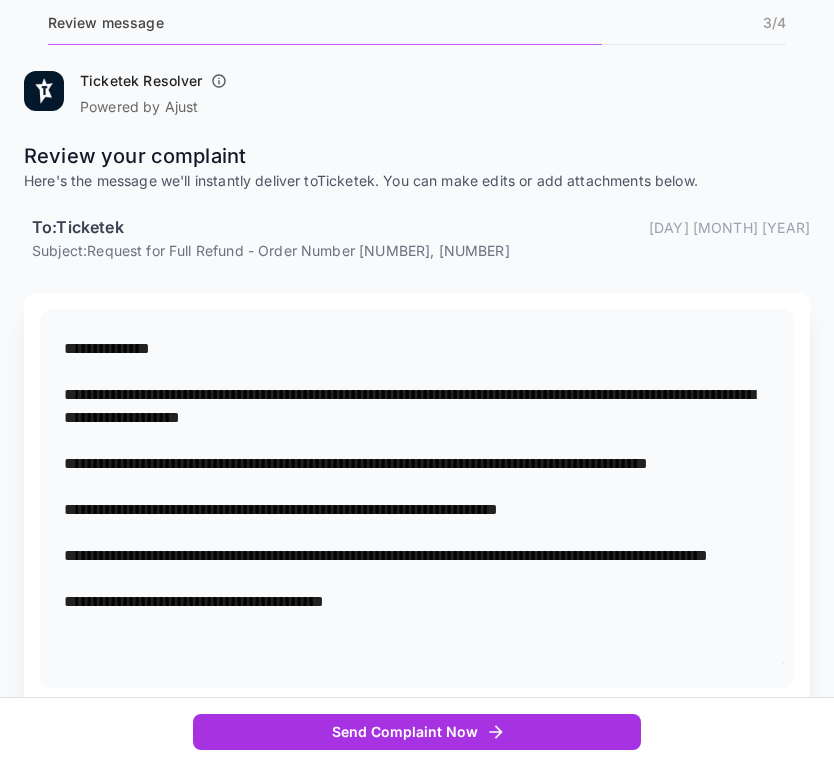 scroll, scrollTop: 95, scrollLeft: 0, axis: vertical 